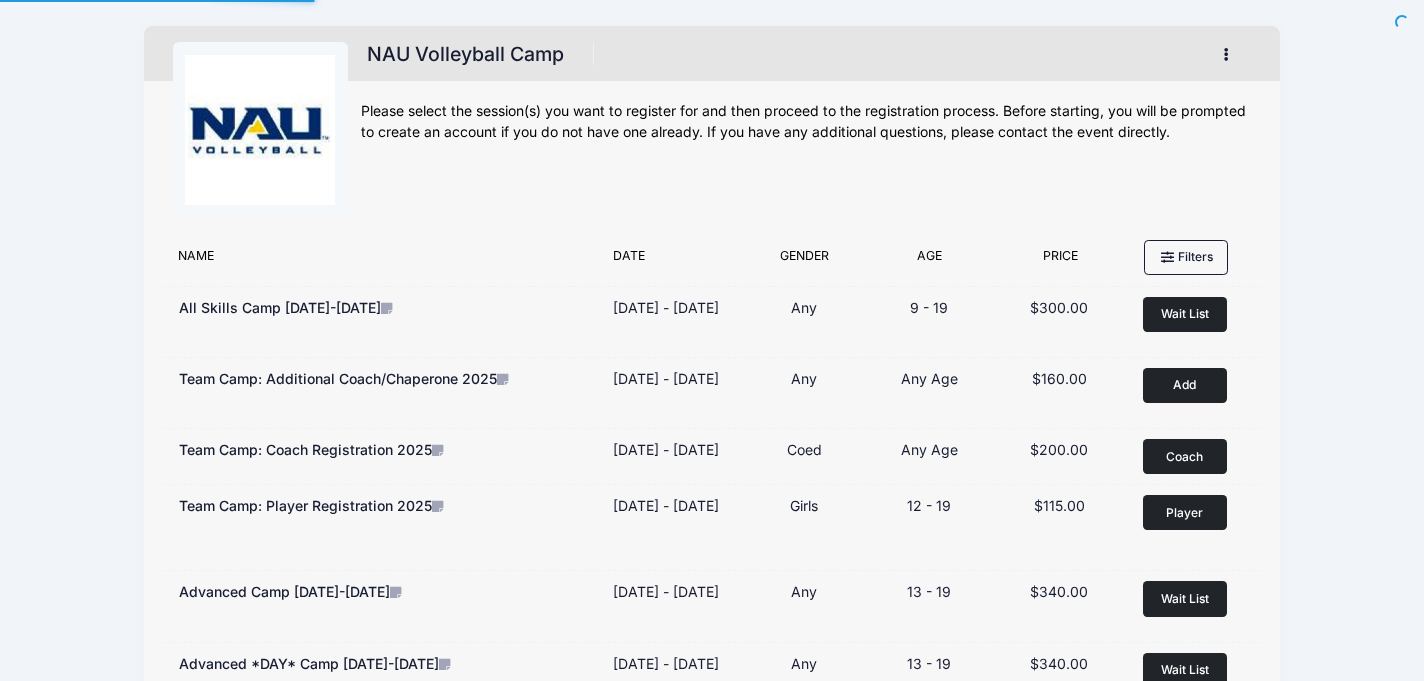 scroll, scrollTop: 0, scrollLeft: 0, axis: both 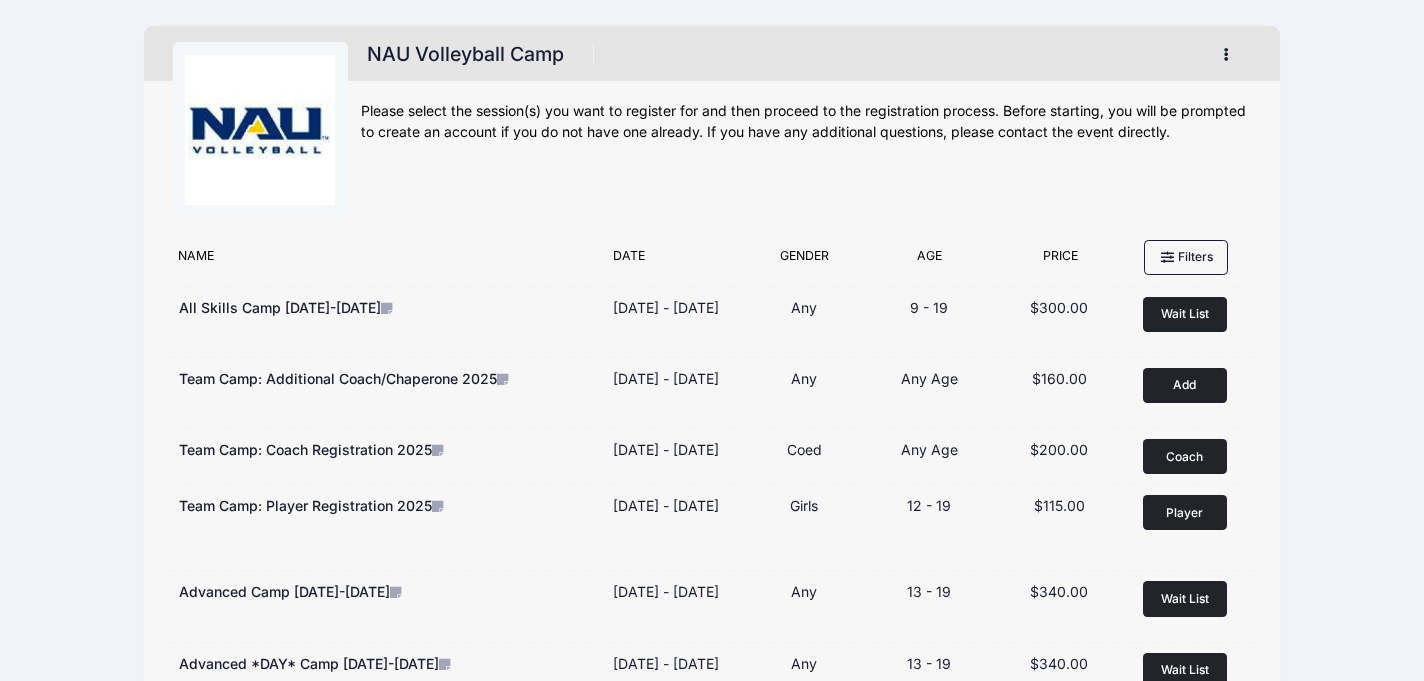 click at bounding box center [1227, 54] 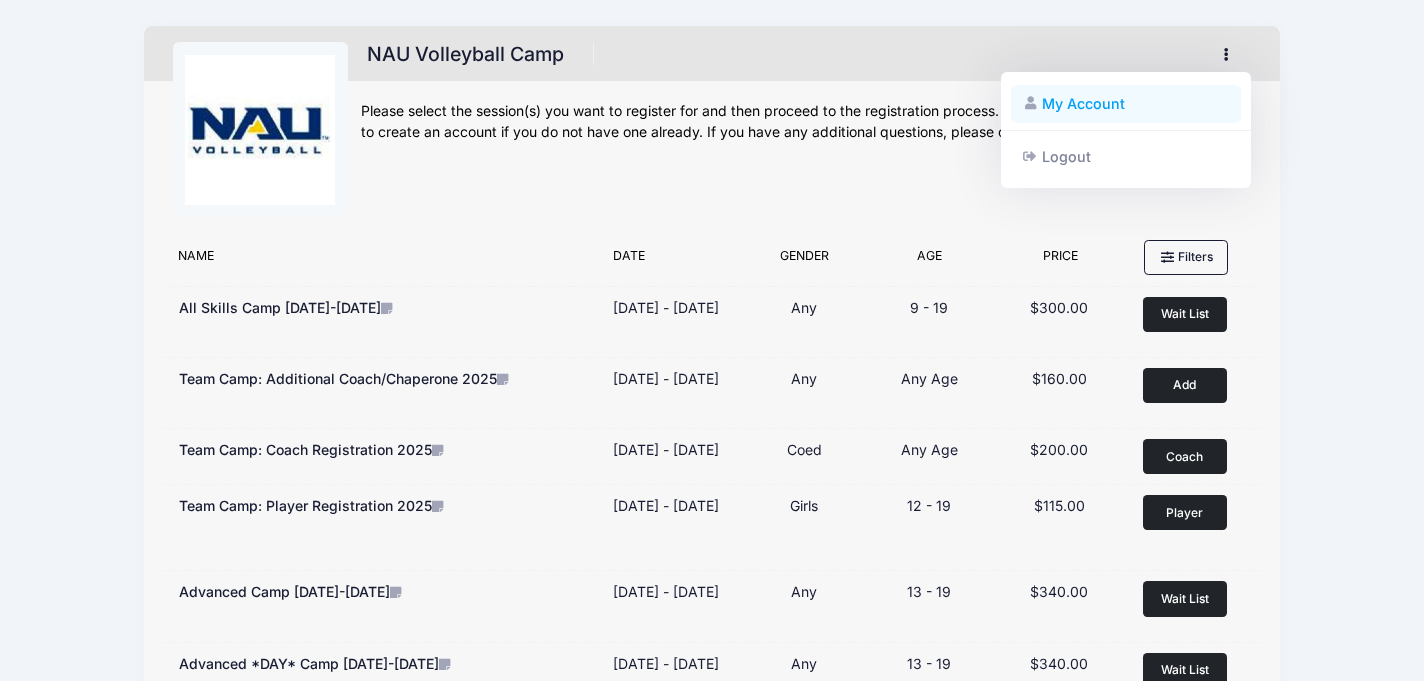 click on "My Account" at bounding box center [1126, 104] 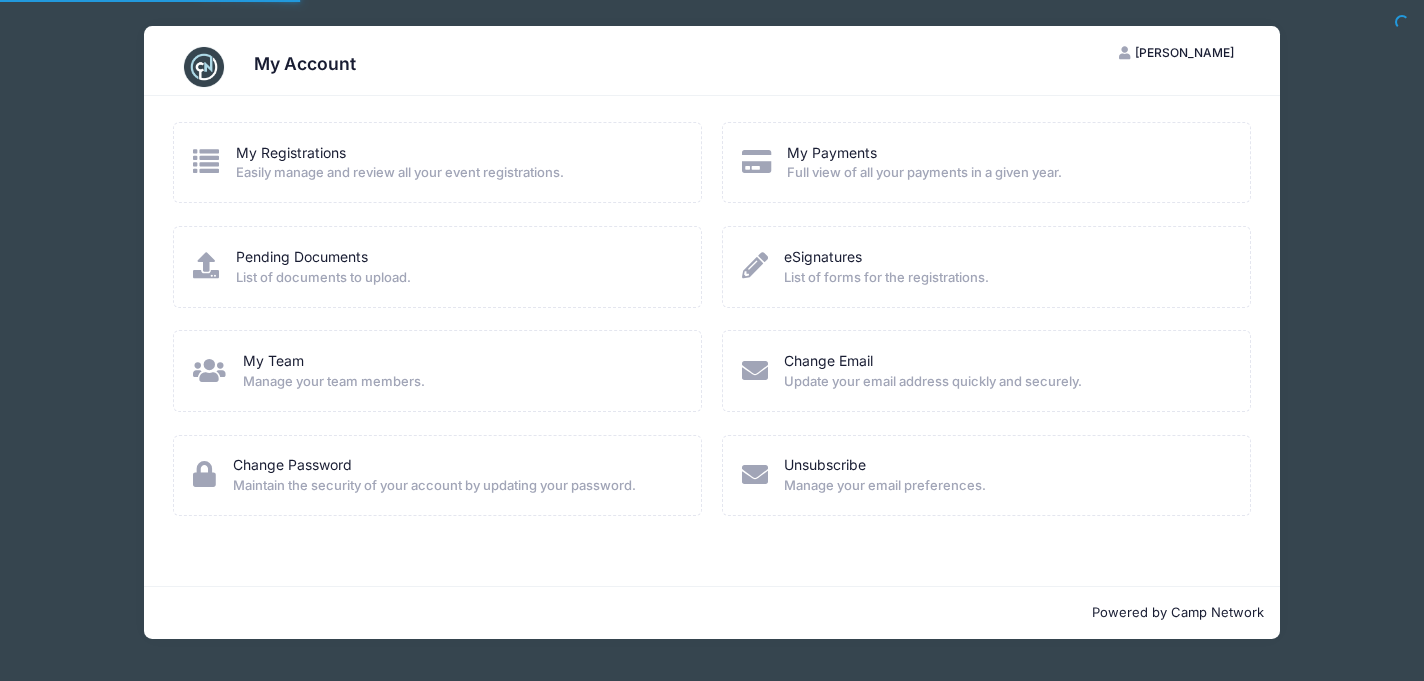 scroll, scrollTop: 0, scrollLeft: 0, axis: both 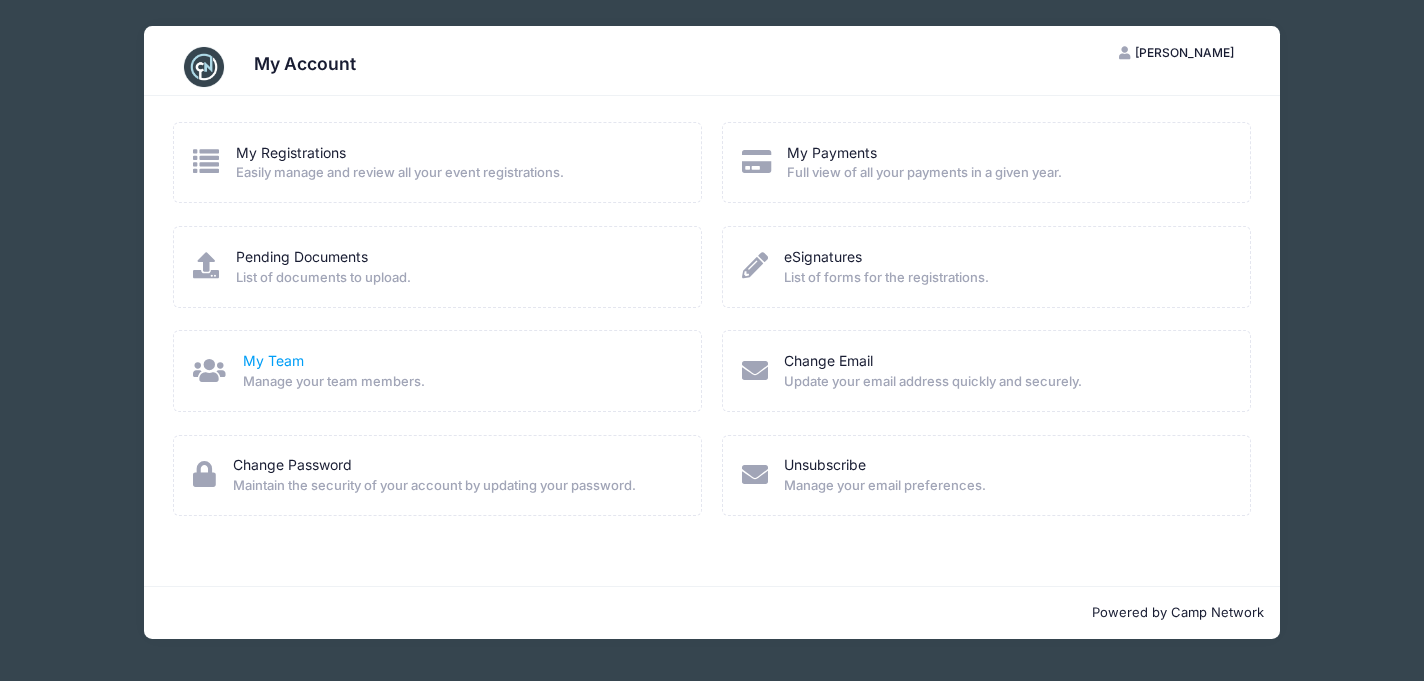 click on "My Team" at bounding box center [273, 360] 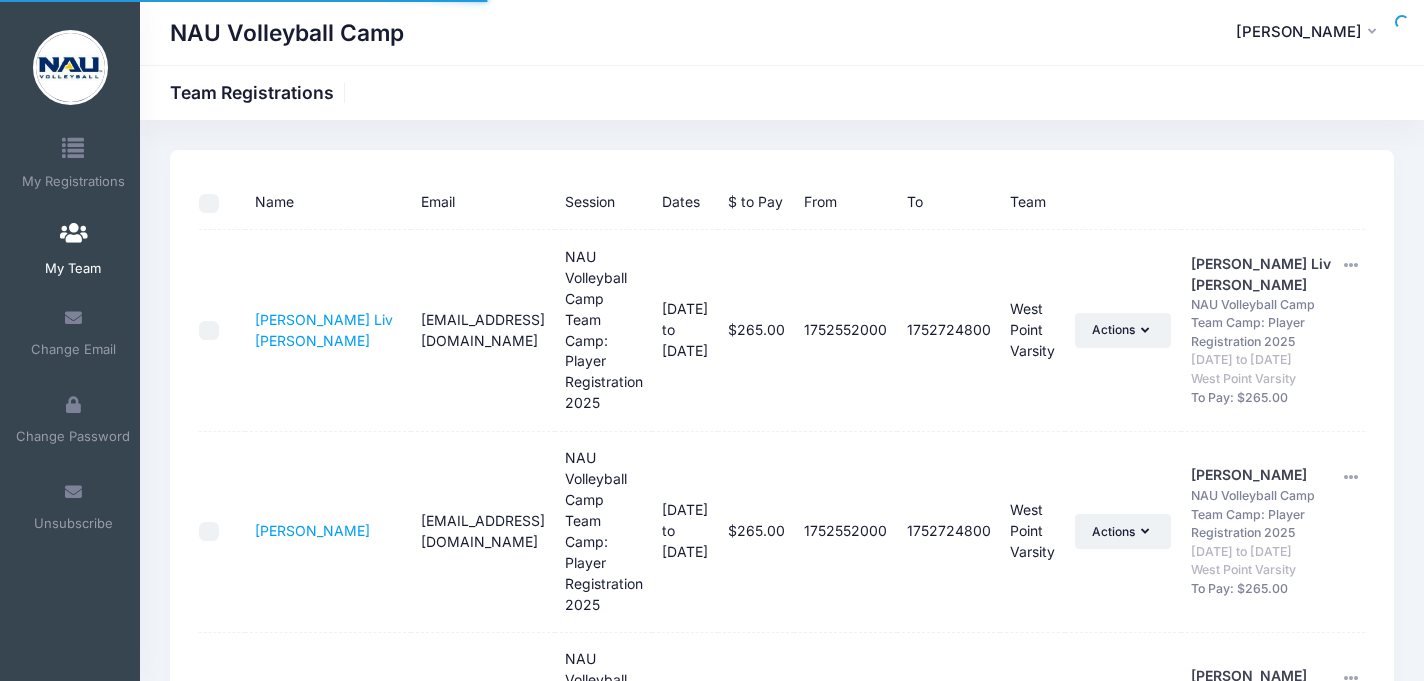 scroll, scrollTop: 0, scrollLeft: 0, axis: both 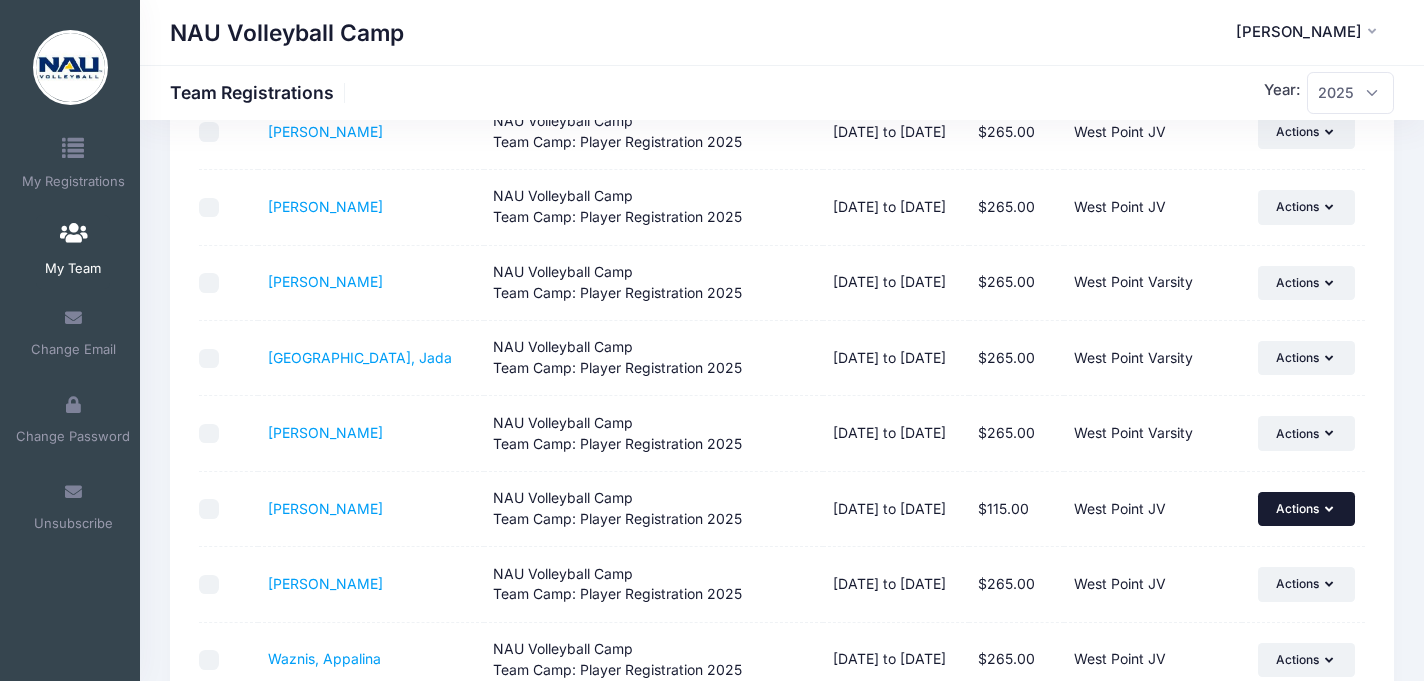 click on "Actions" at bounding box center (1306, 509) 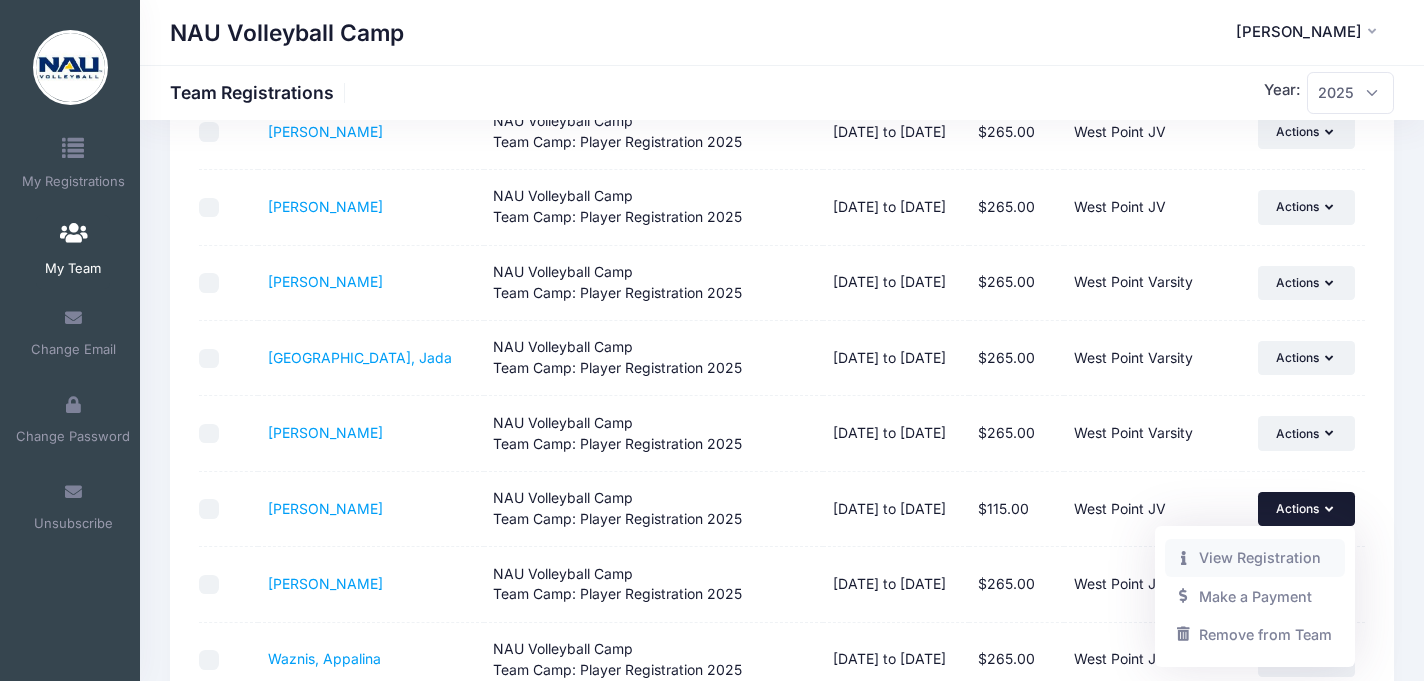 click on "View Registration" at bounding box center [1255, 558] 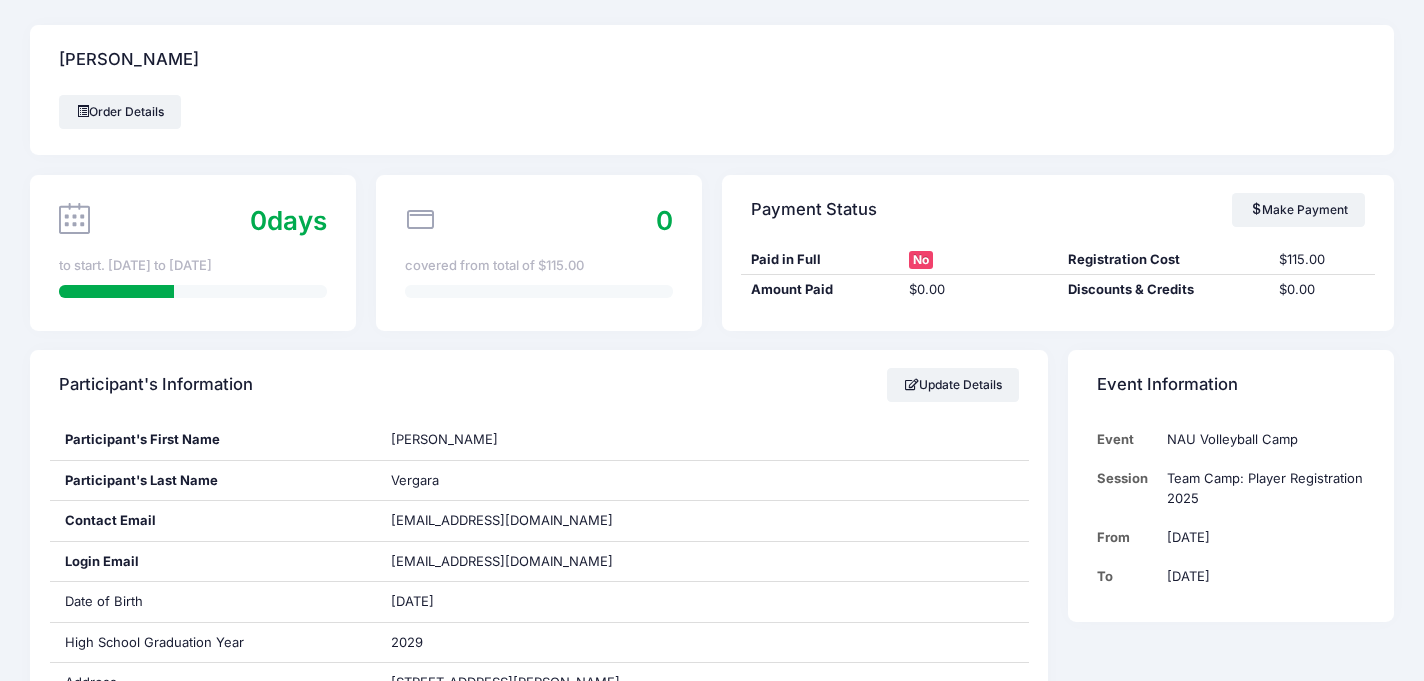scroll, scrollTop: 0, scrollLeft: 0, axis: both 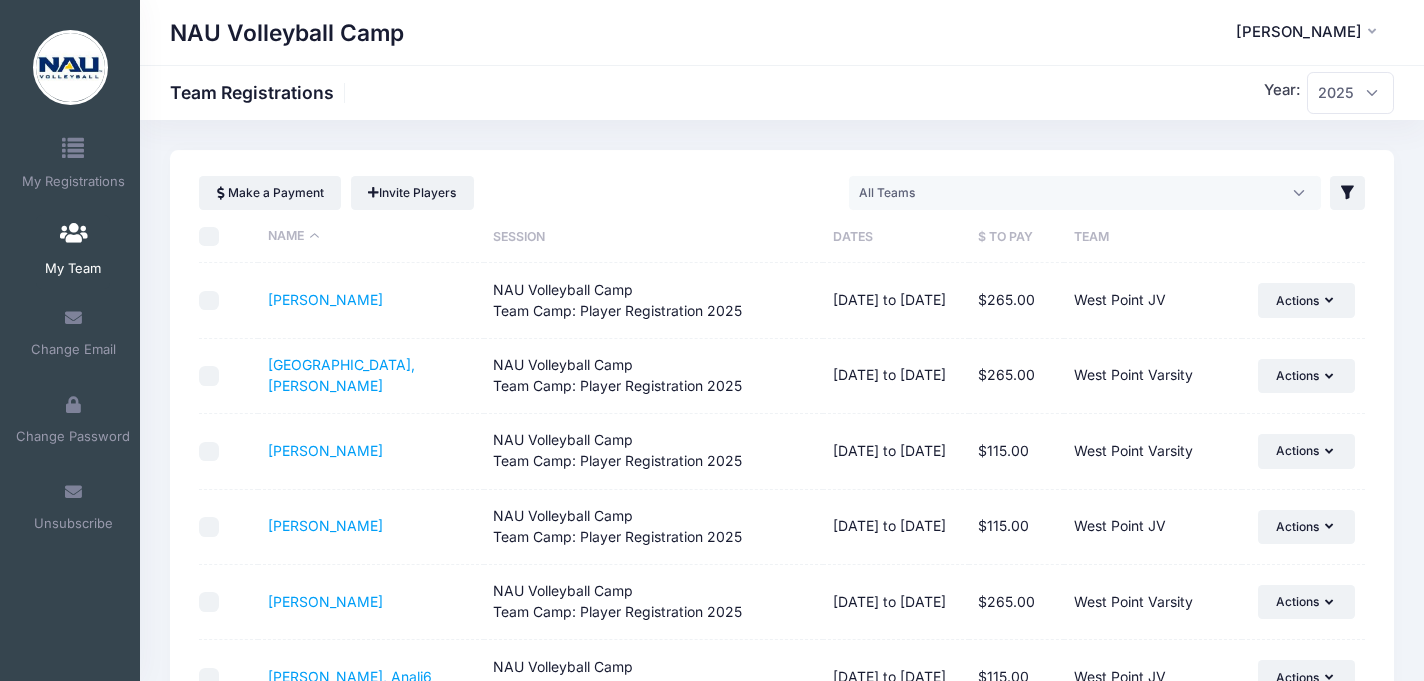 click on "Team" at bounding box center (1152, 236) 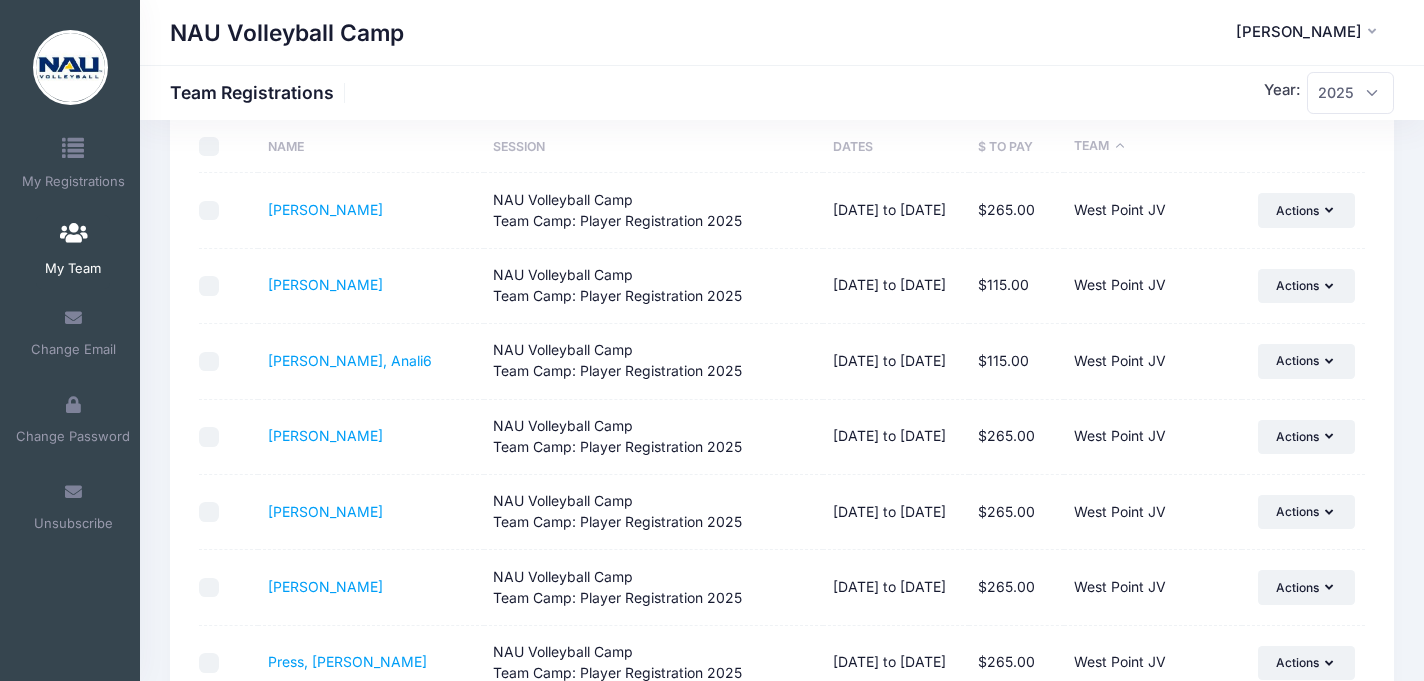 scroll, scrollTop: 0, scrollLeft: 0, axis: both 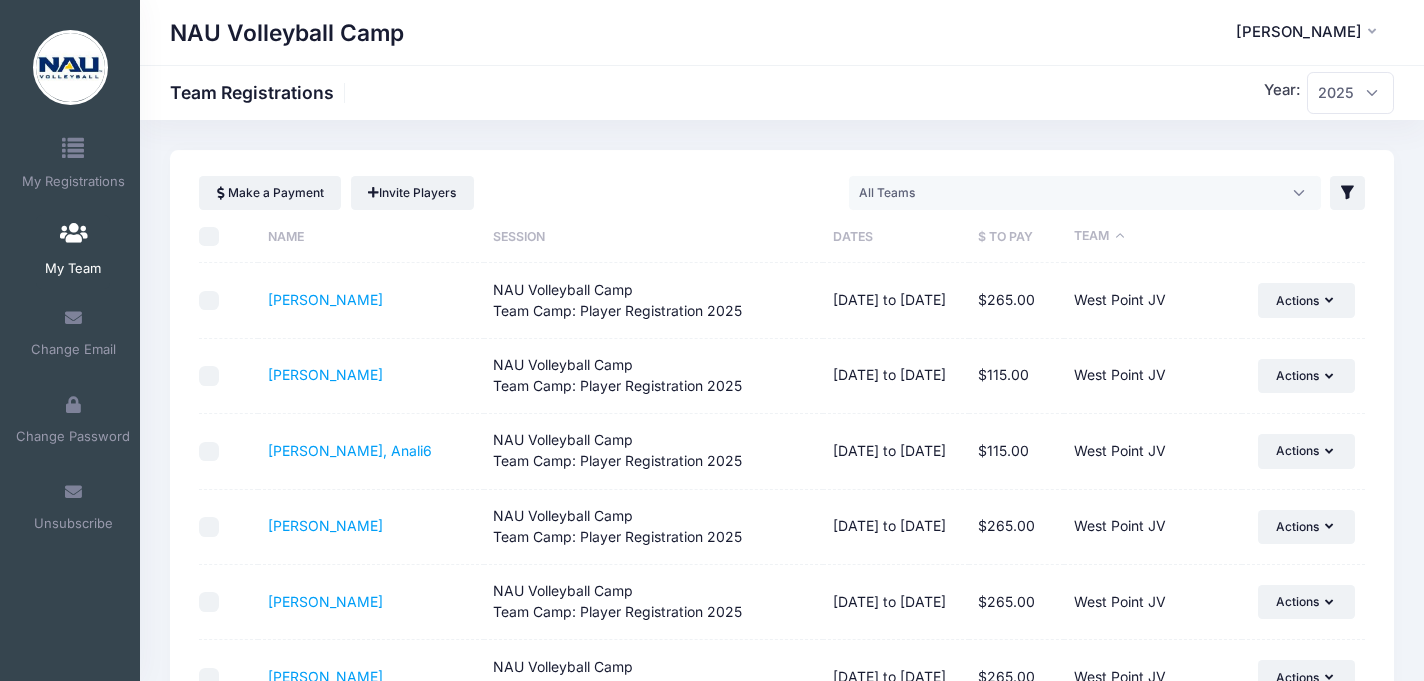 click on "Name" at bounding box center (371, 236) 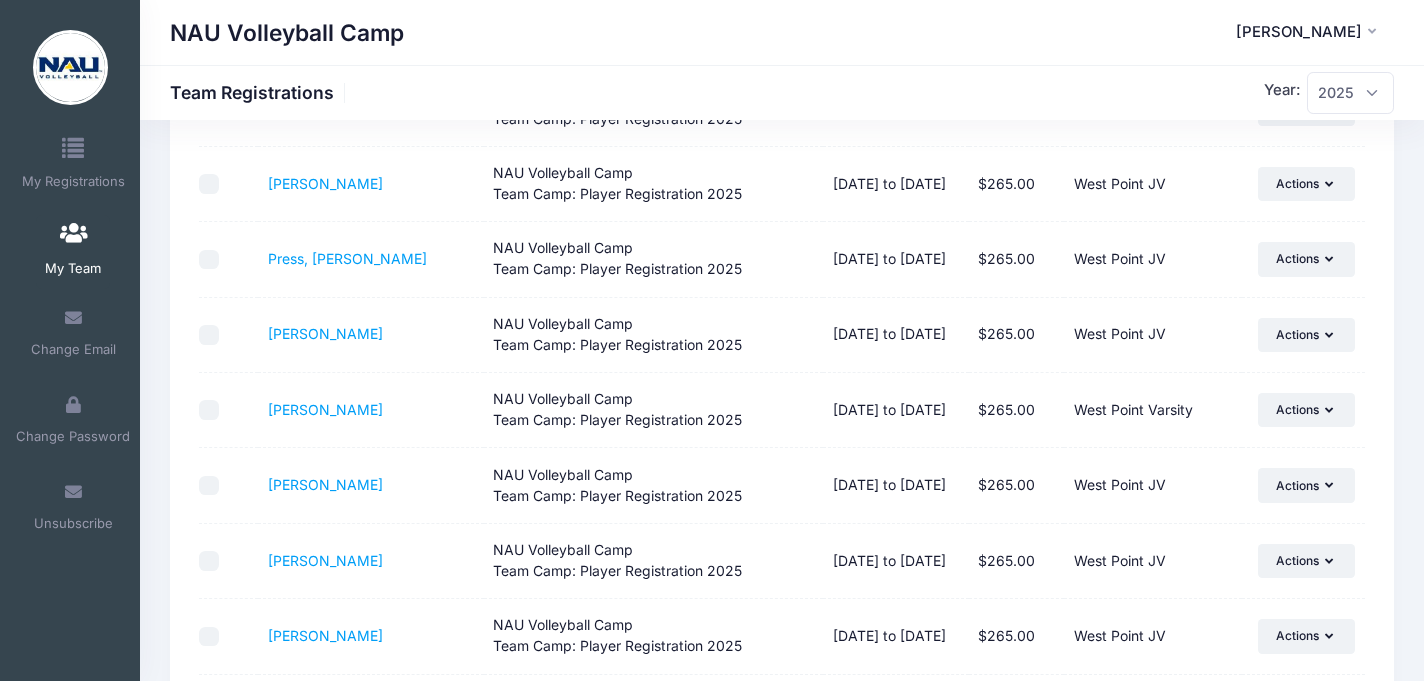 scroll, scrollTop: 944, scrollLeft: 0, axis: vertical 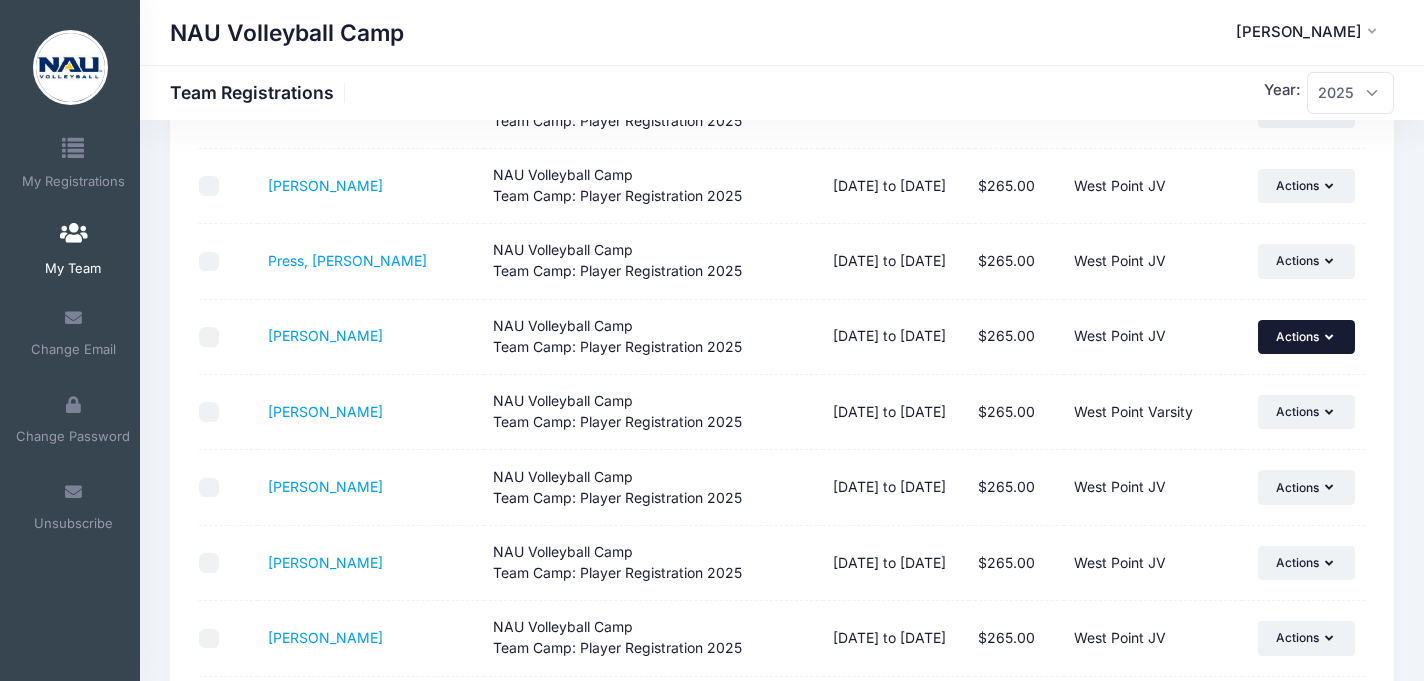 click at bounding box center (1331, 338) 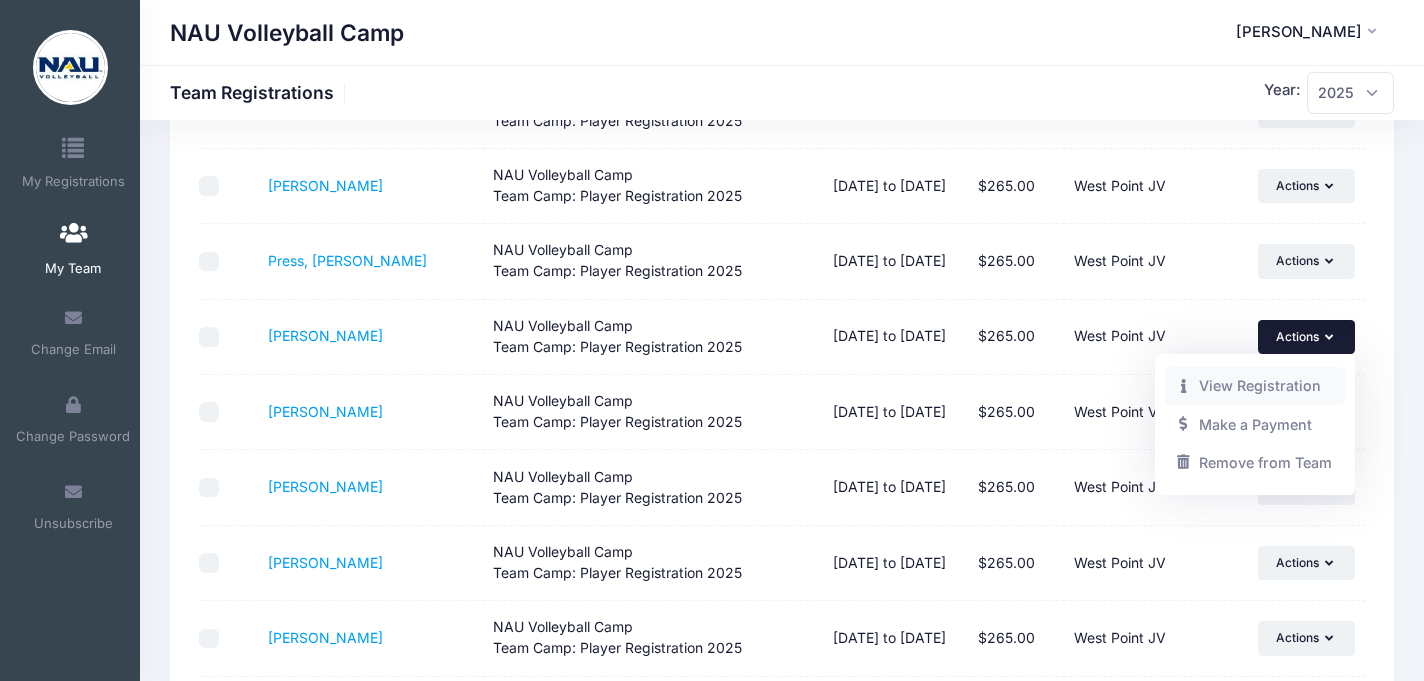 click on "View Registration" at bounding box center [1255, 386] 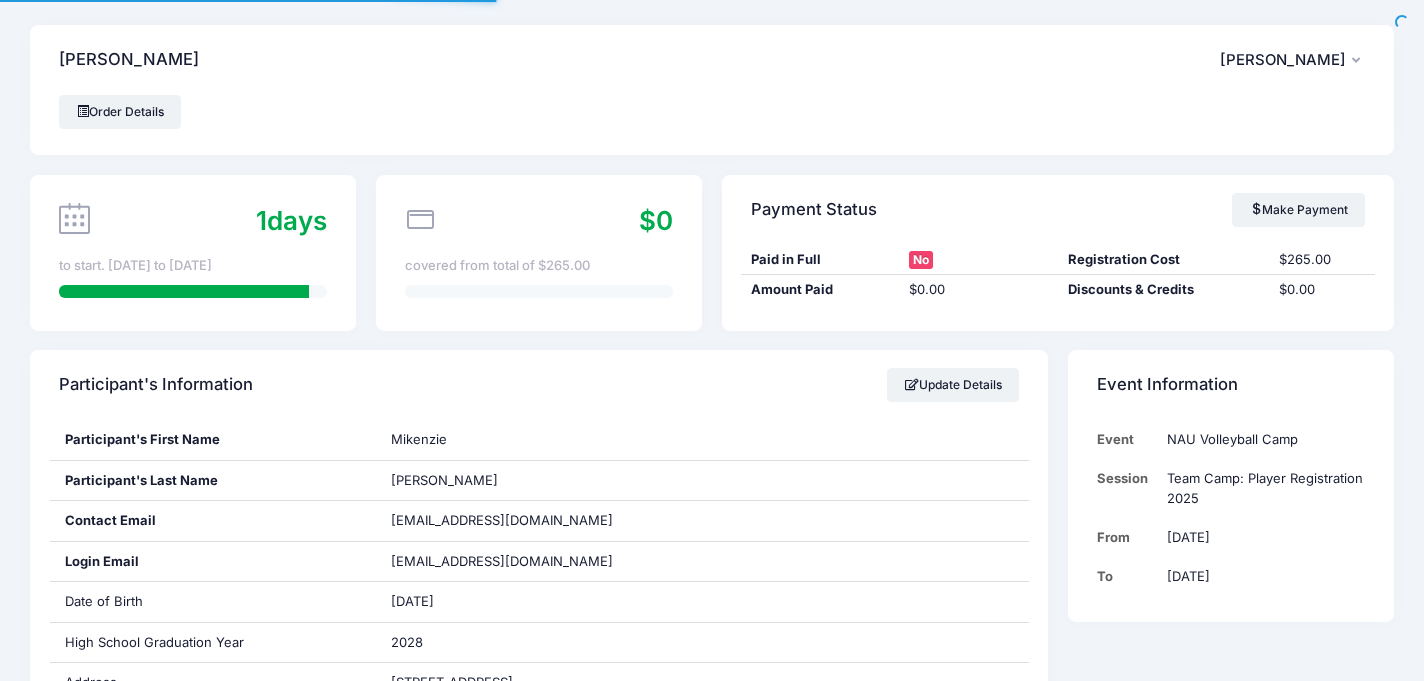 scroll, scrollTop: 0, scrollLeft: 0, axis: both 